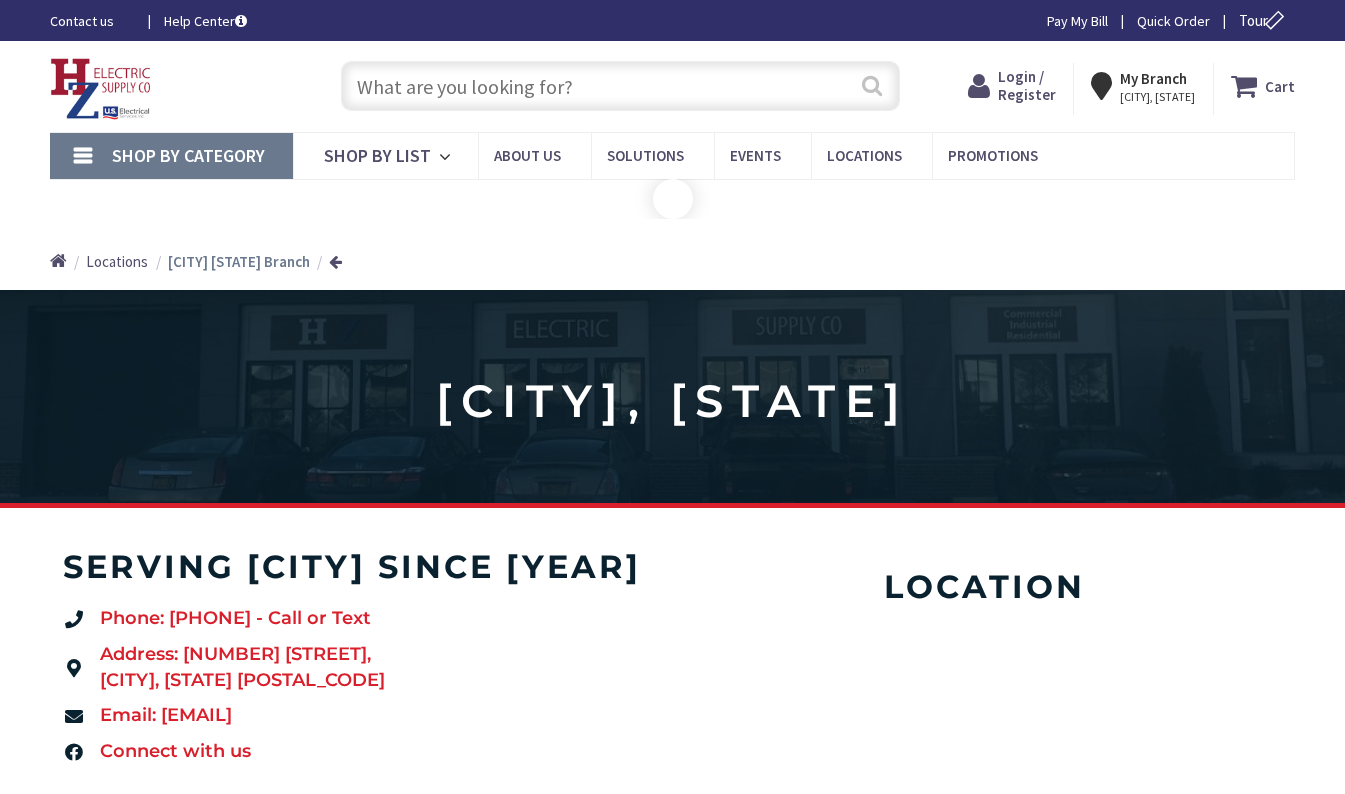 scroll, scrollTop: 0, scrollLeft: 0, axis: both 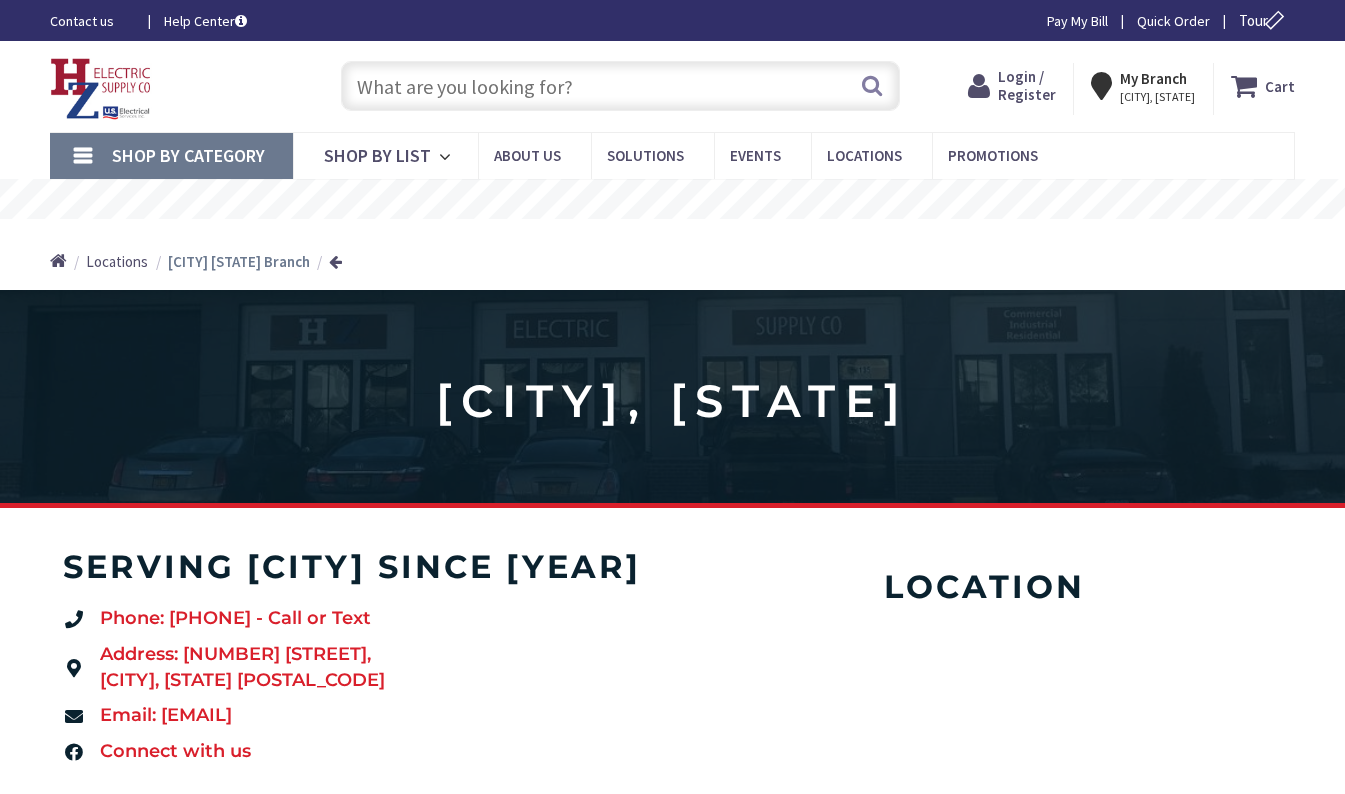 click on "Login / Register" at bounding box center (1027, 85) 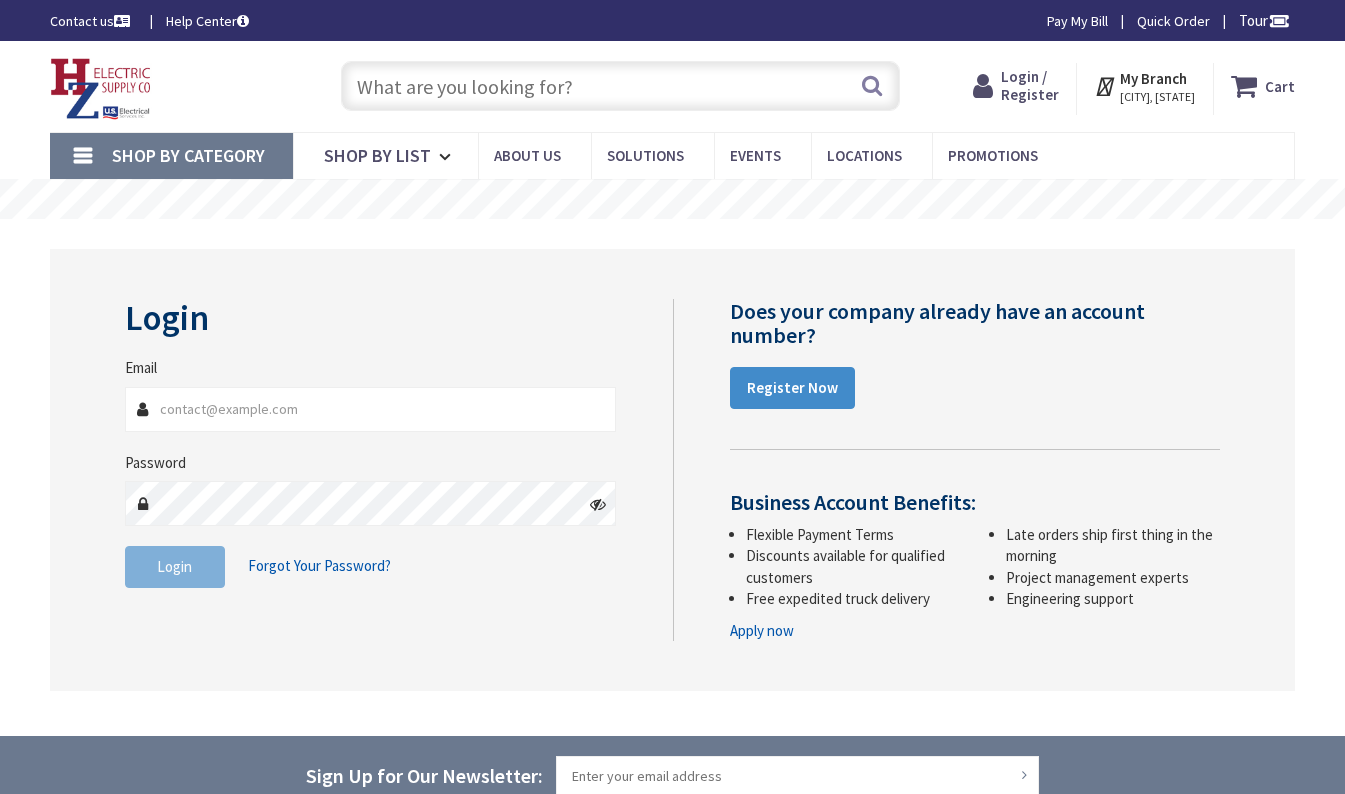 scroll, scrollTop: 0, scrollLeft: 0, axis: both 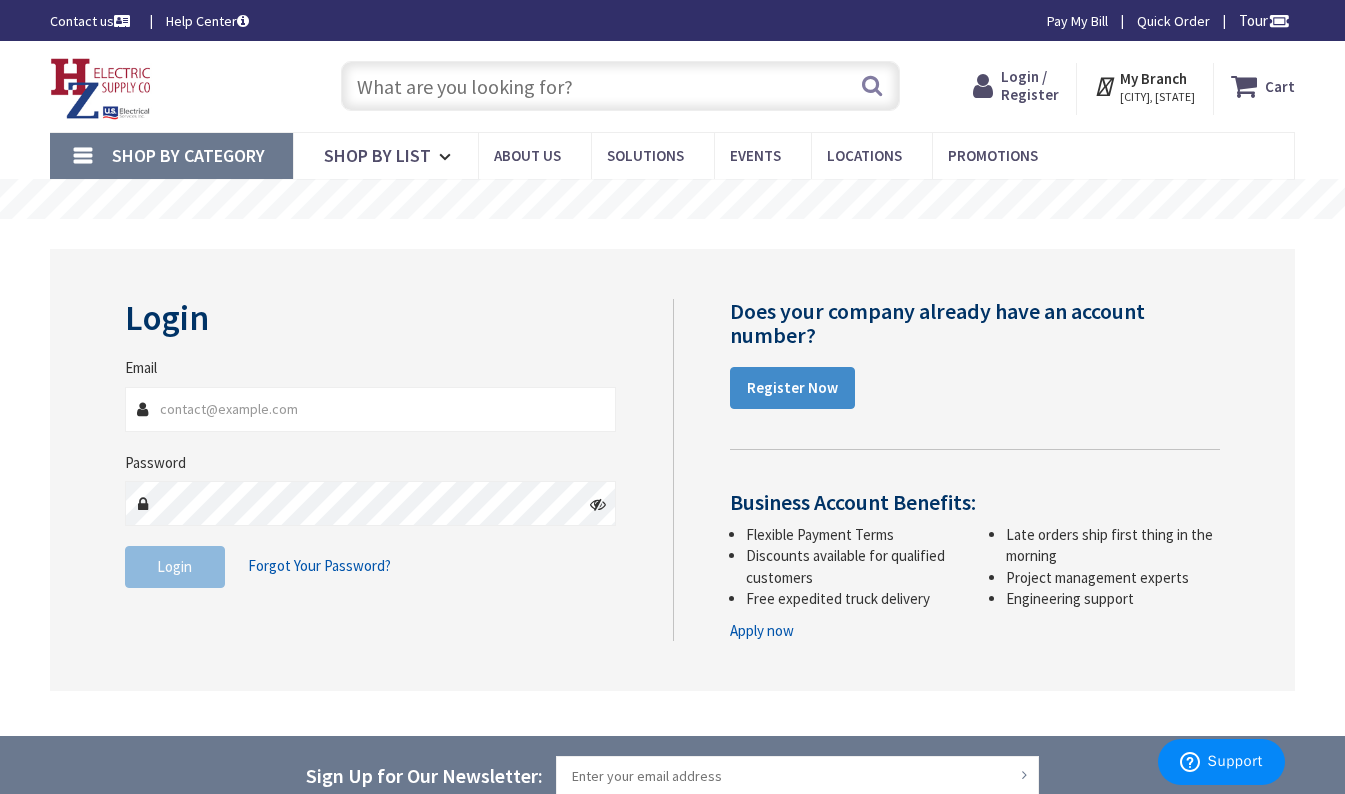 type on "[EMAIL]" 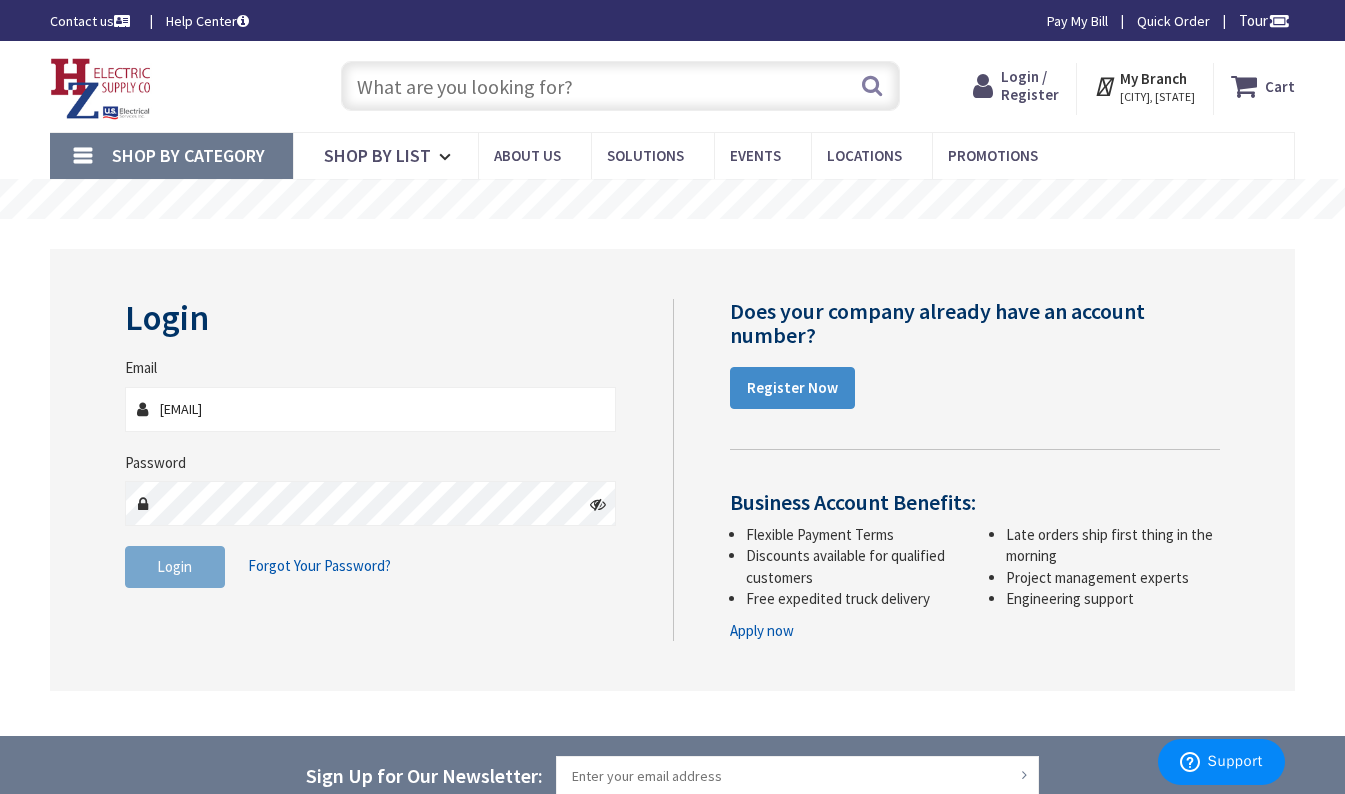 click on "Login" at bounding box center (175, 567) 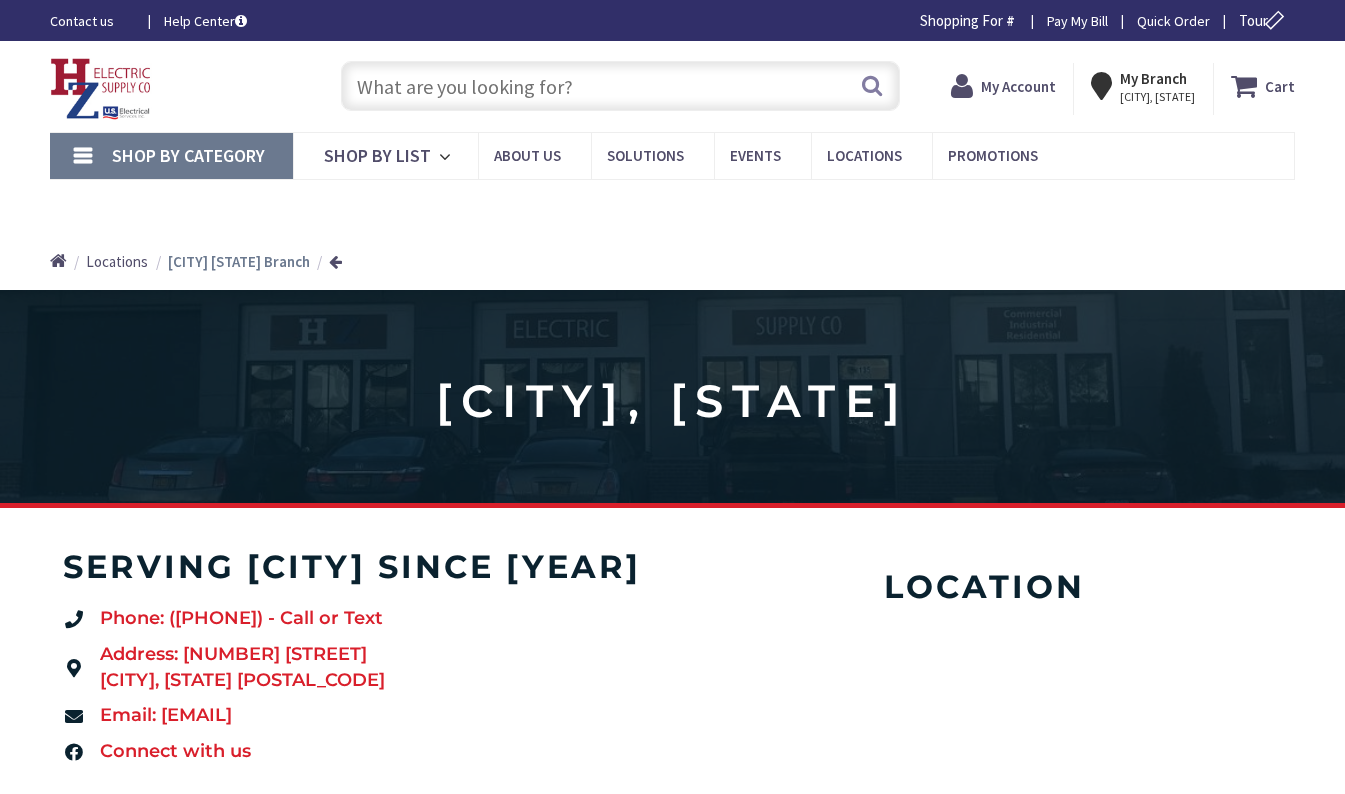 click at bounding box center [620, 86] 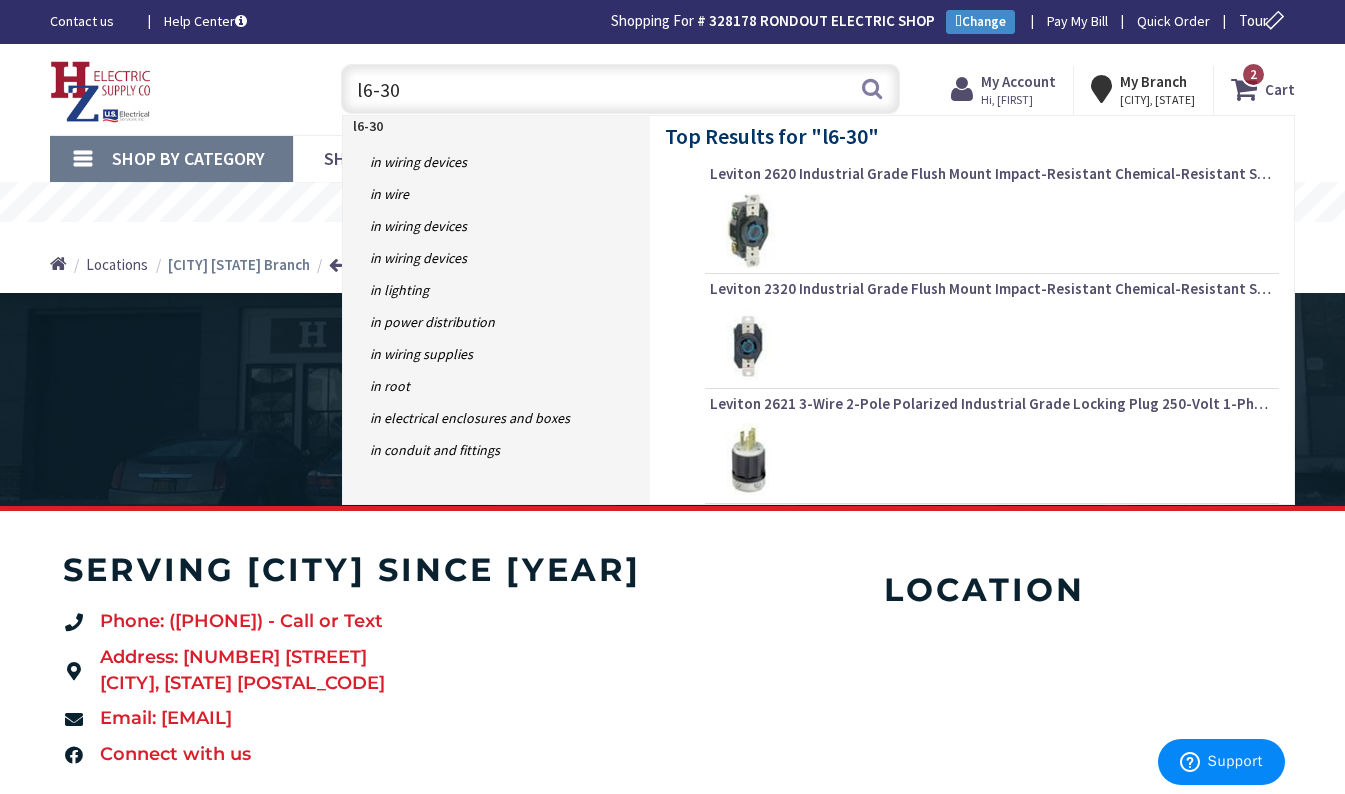 type on "l6-30p" 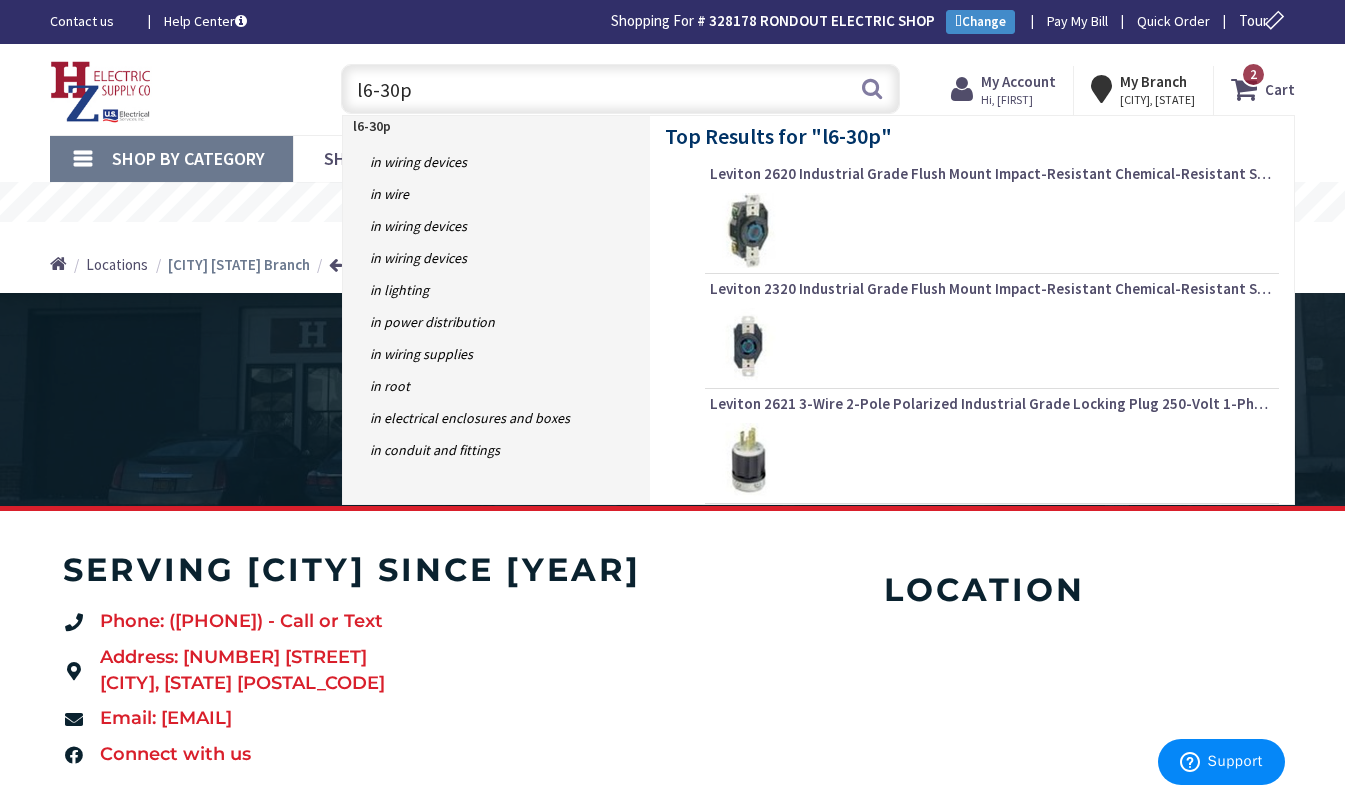 scroll, scrollTop: 0, scrollLeft: 0, axis: both 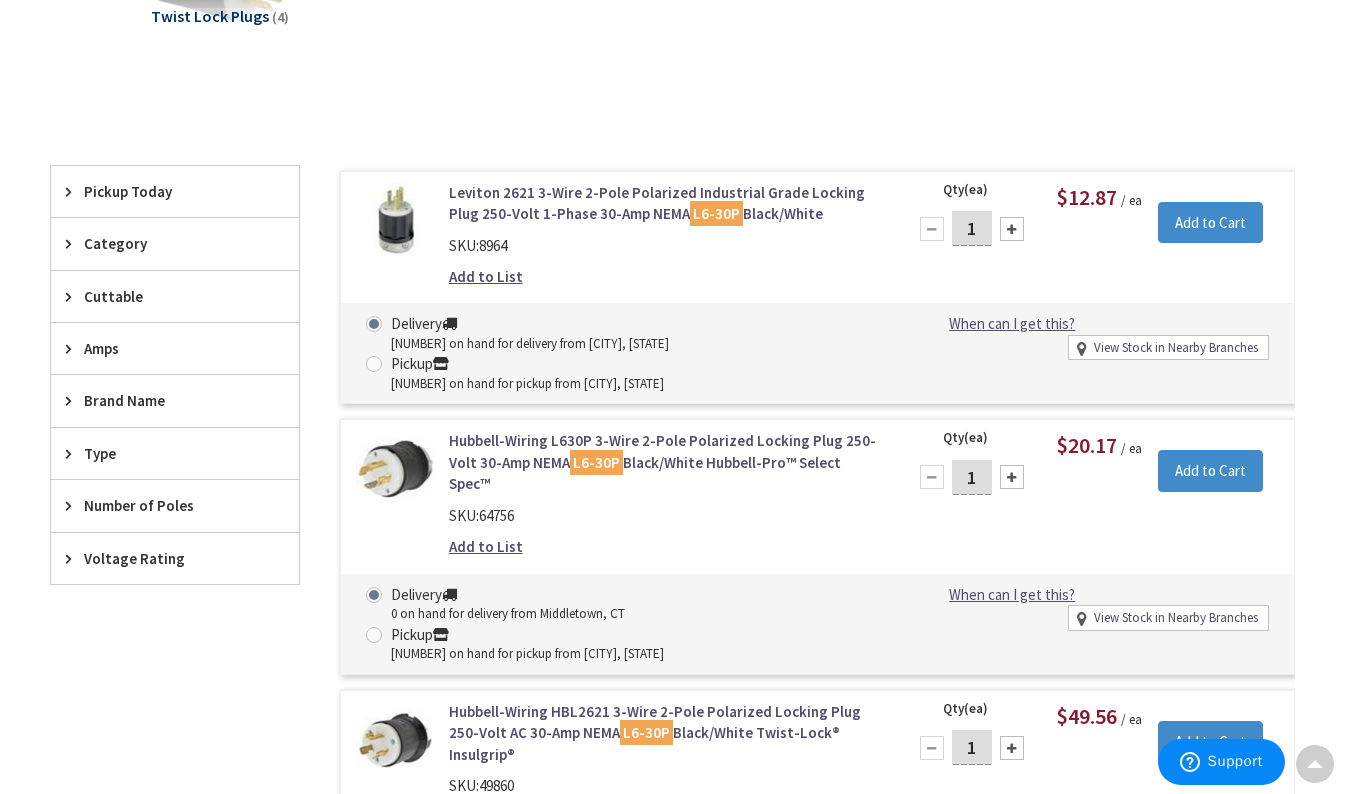 click on "Leviton 2621 3-Wire 2-Pole Polarized Industrial Grade Locking Plug 250-Volt 1-Phase 30-Amp NEMA  L6-30P  Black/White" at bounding box center (665, 203) 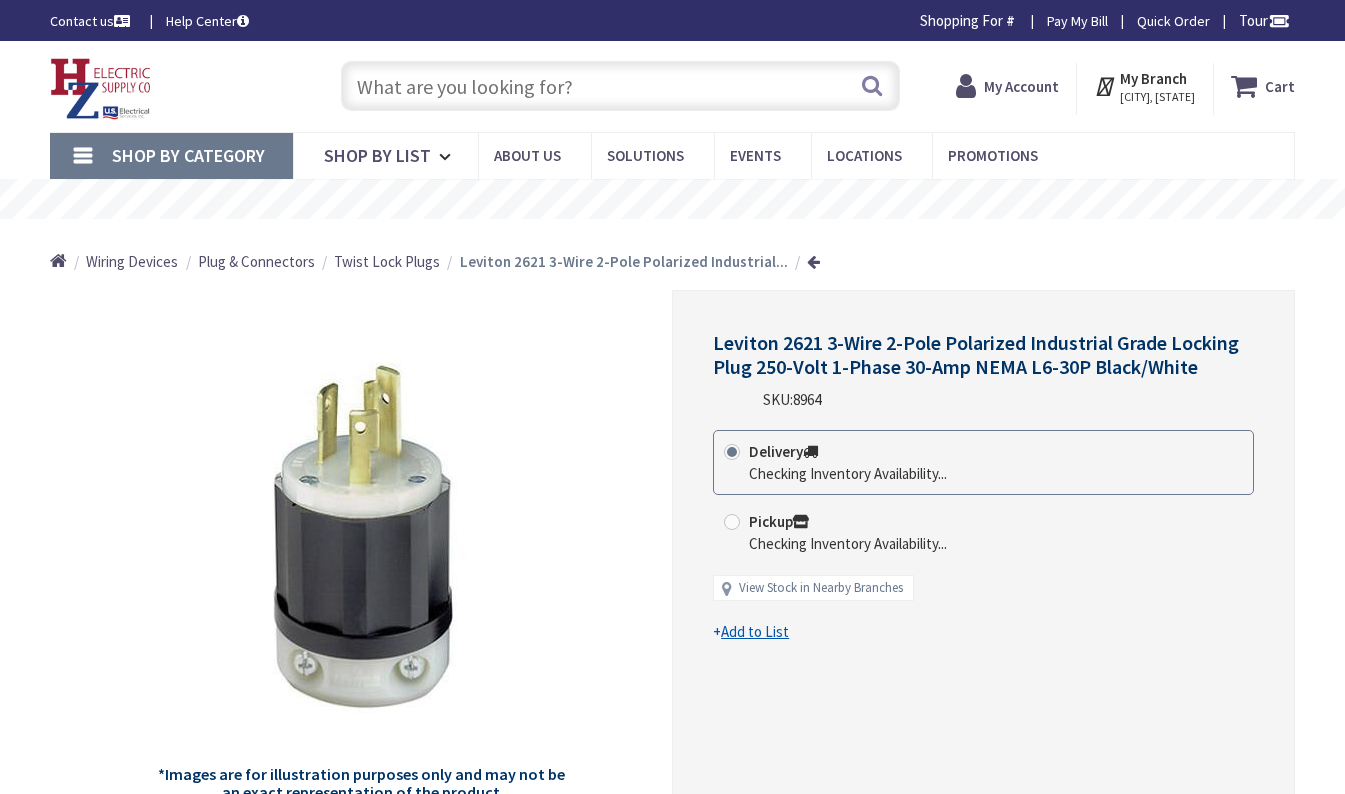 scroll, scrollTop: 0, scrollLeft: 0, axis: both 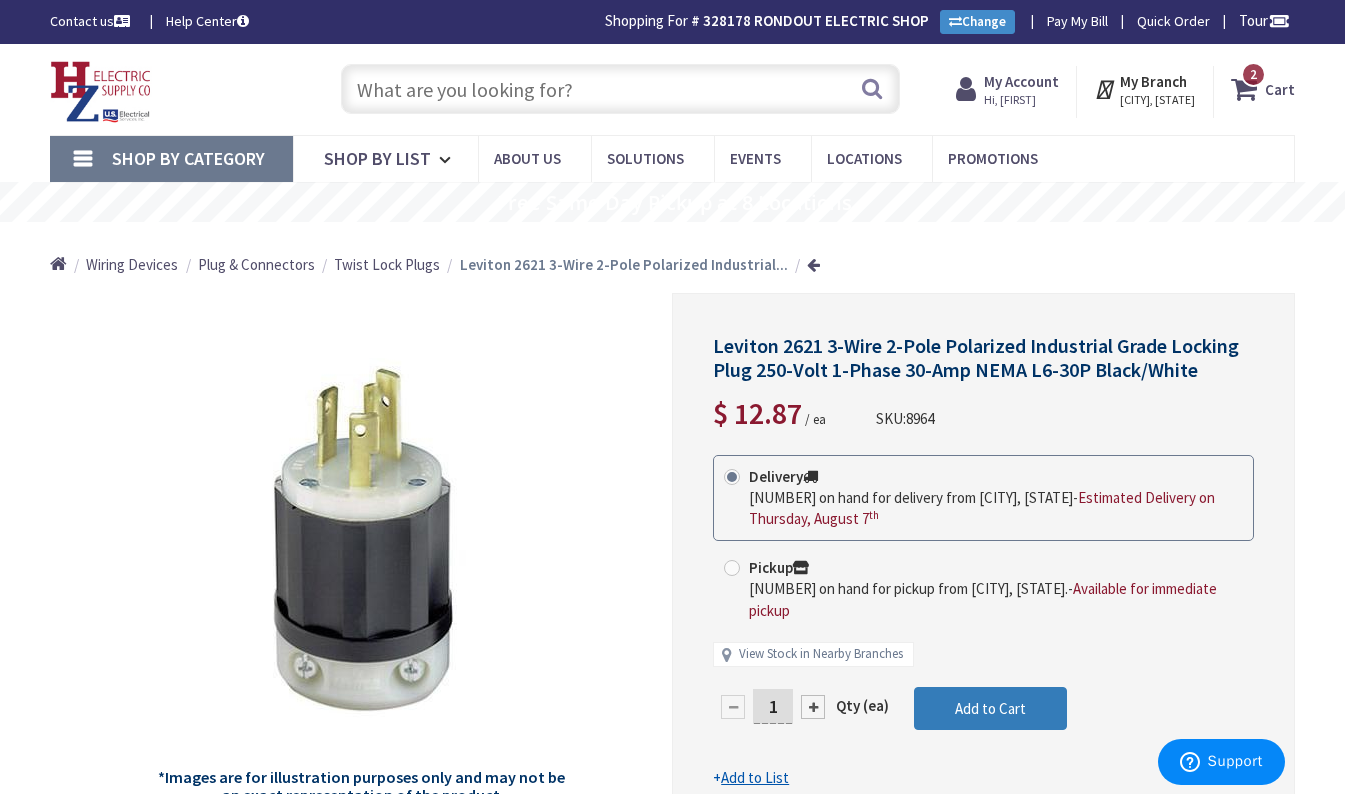 click on "Add to Cart" at bounding box center (990, 708) 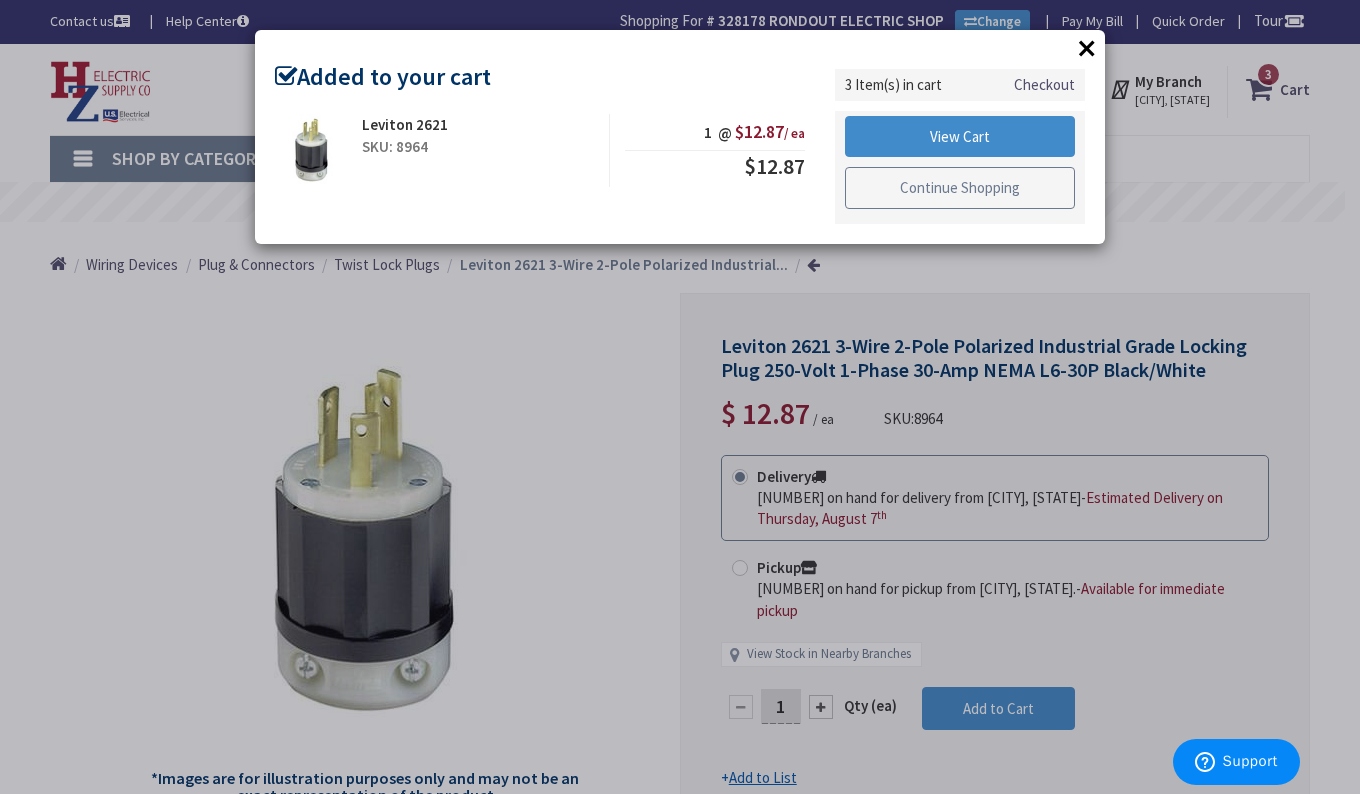 click on "Continue Shopping" at bounding box center [960, 188] 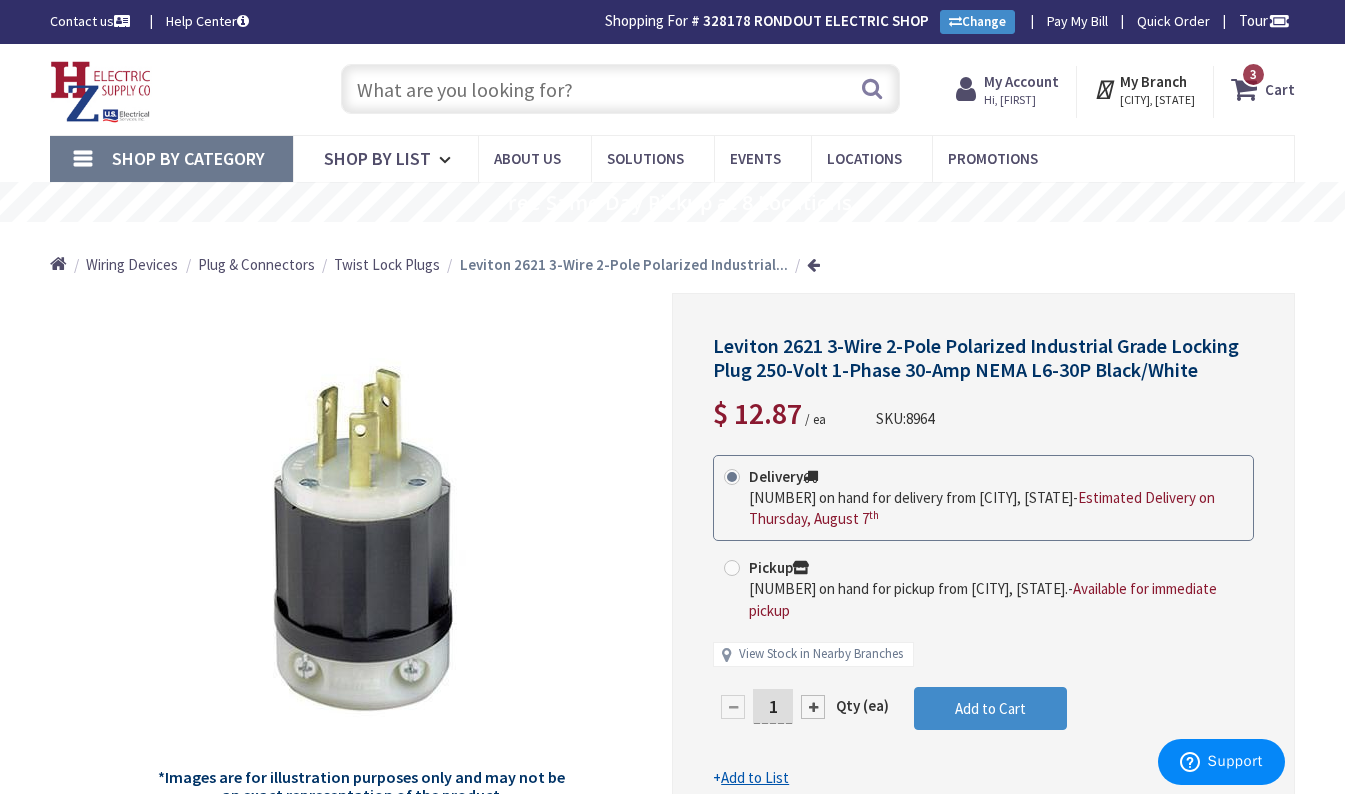 click at bounding box center (620, 89) 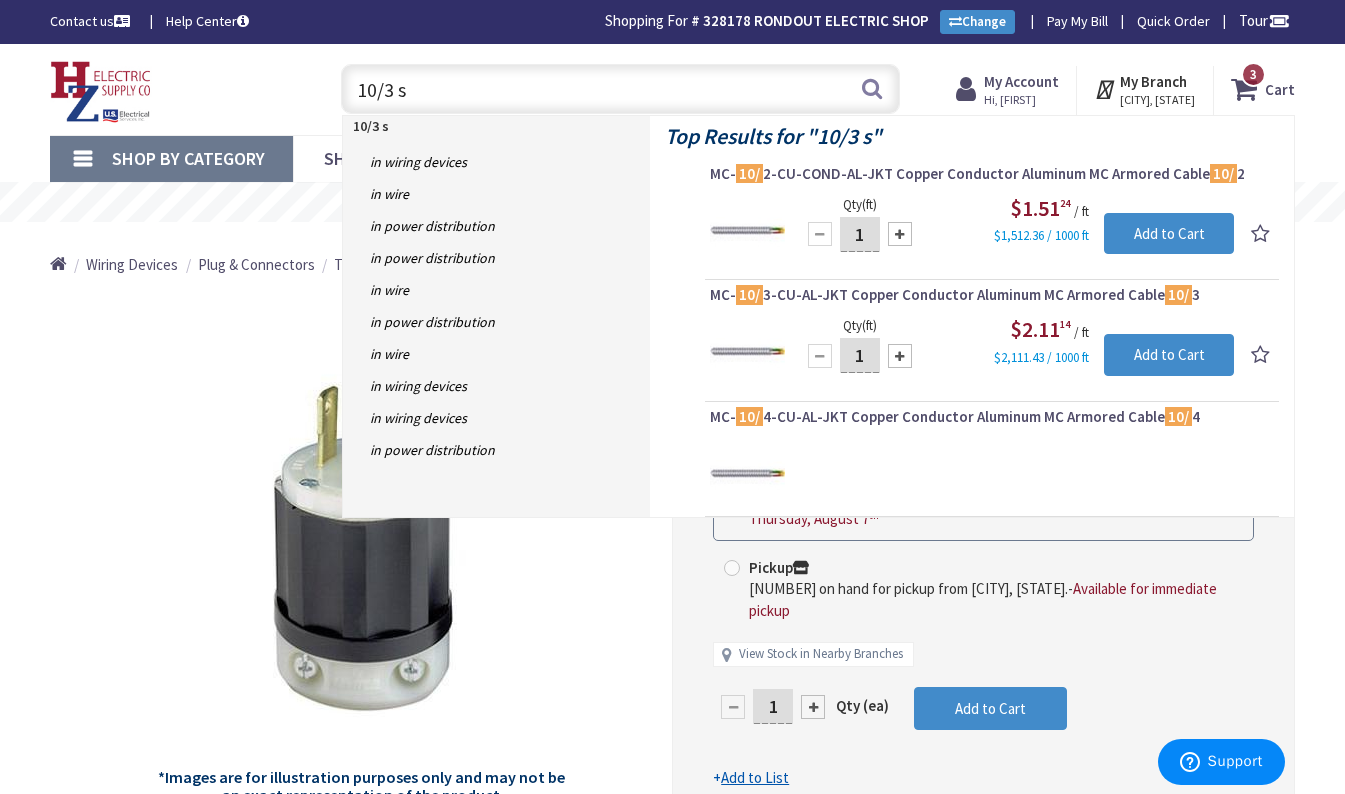 type on "10/3 so" 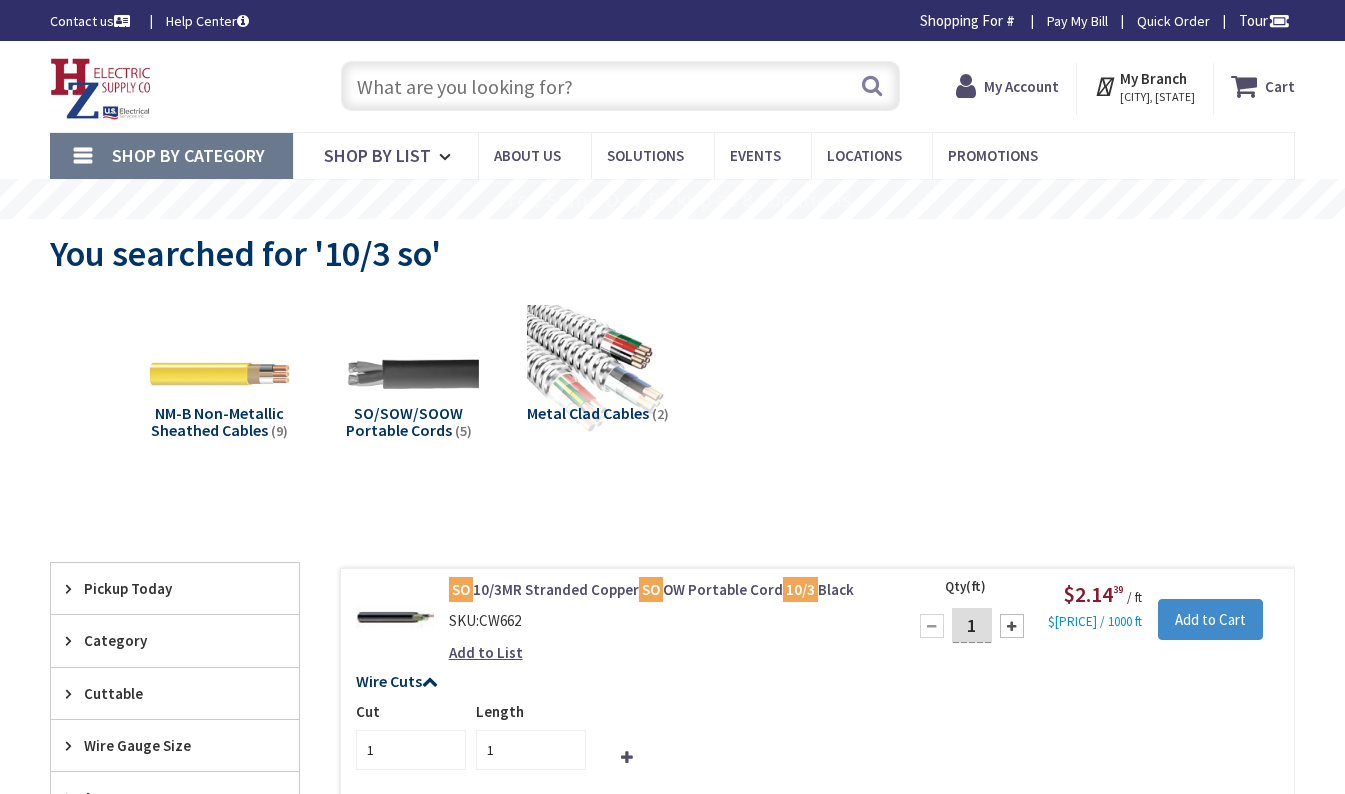 scroll, scrollTop: 0, scrollLeft: 0, axis: both 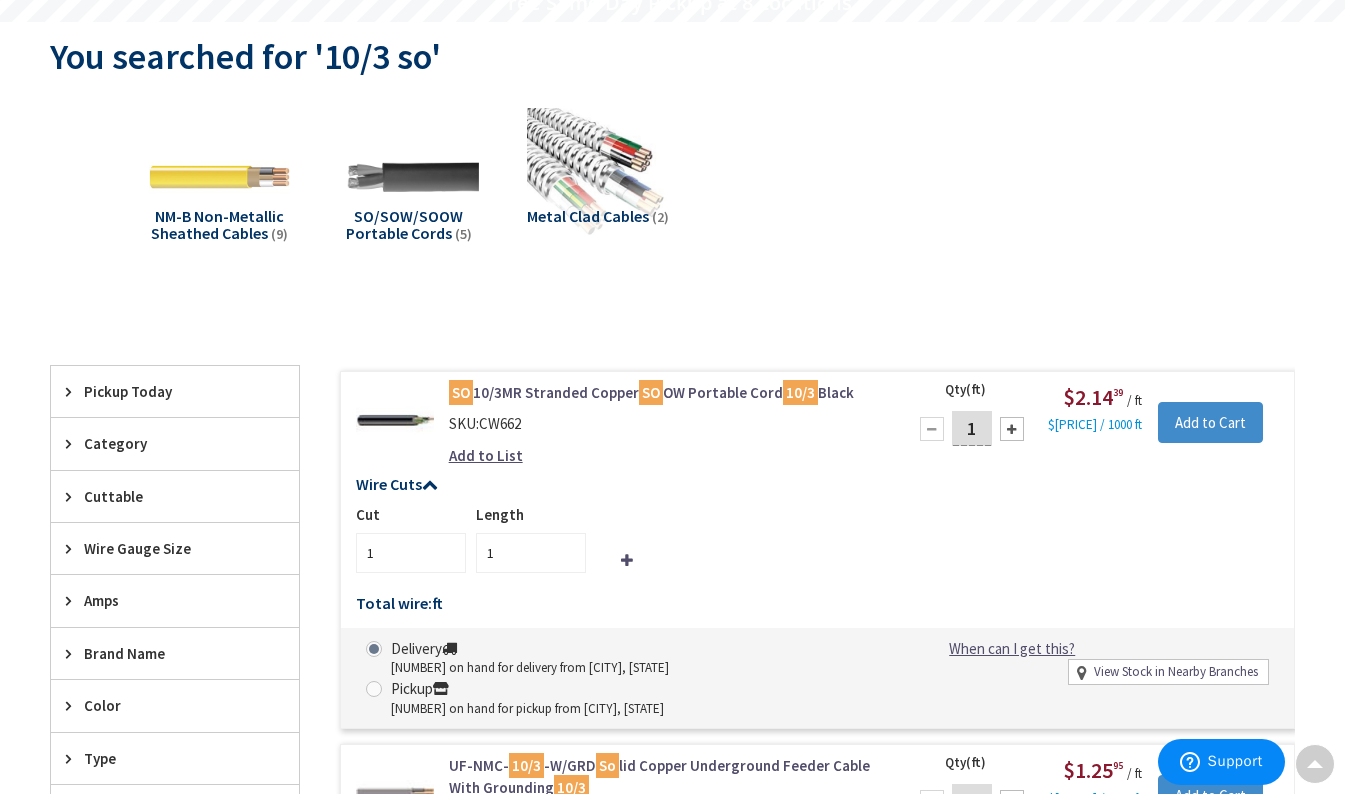 click on "SO/SOW/SOOW Portable Cords" at bounding box center [405, 225] 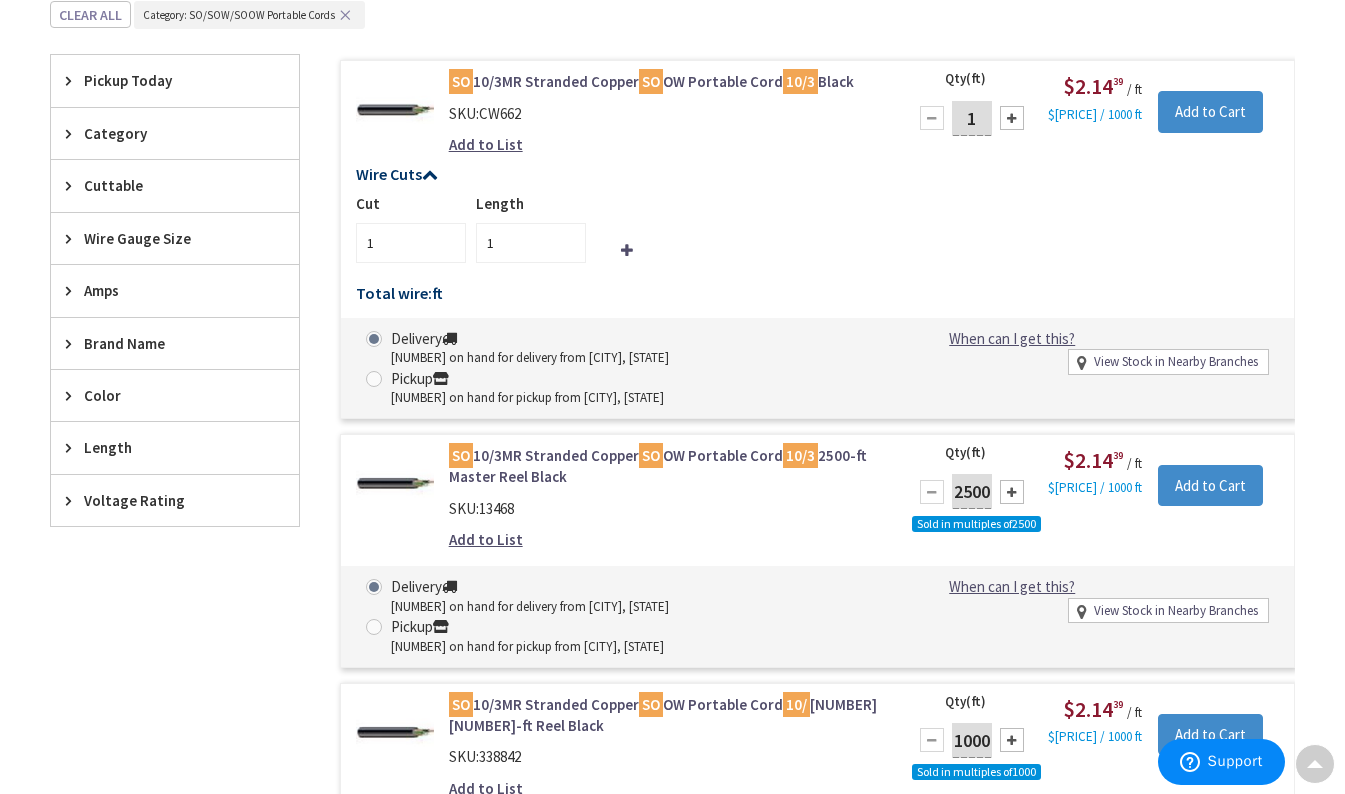 scroll, scrollTop: 628, scrollLeft: 0, axis: vertical 